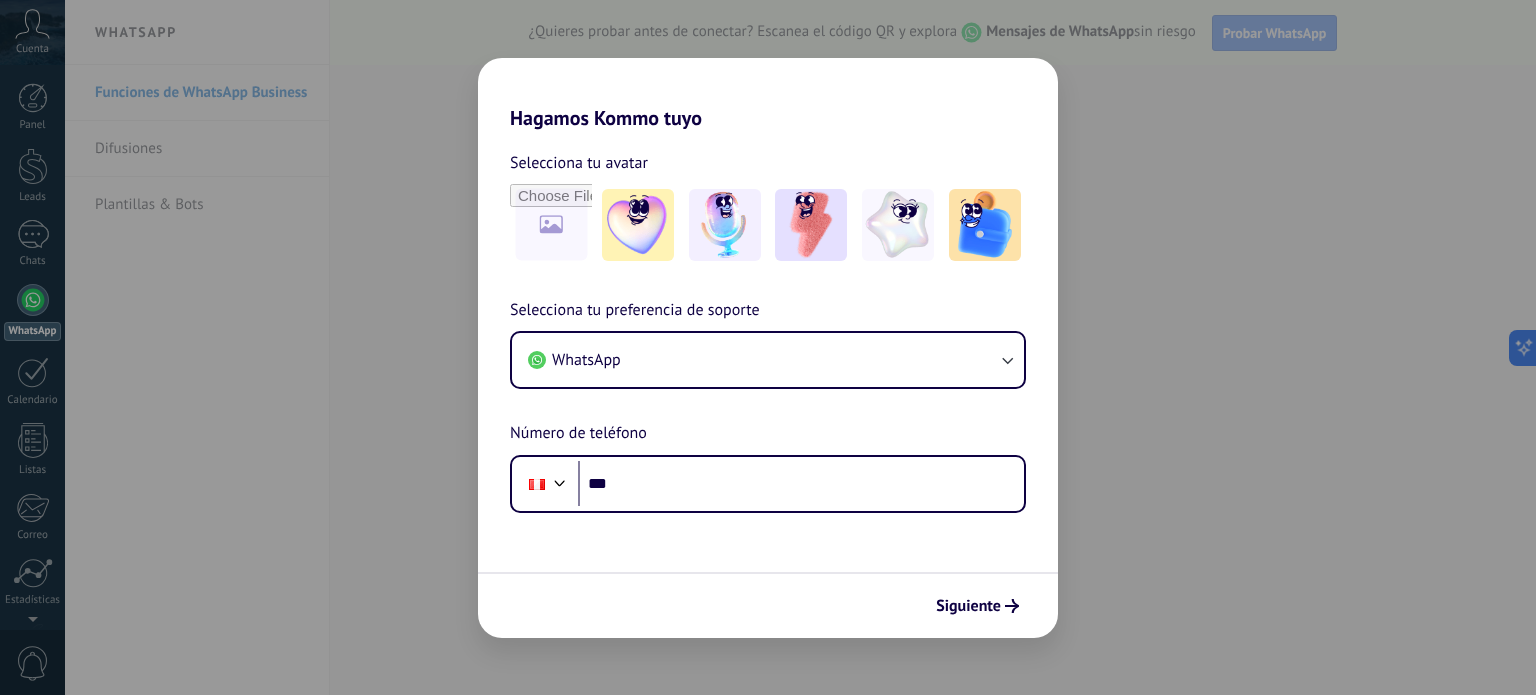 scroll, scrollTop: 0, scrollLeft: 0, axis: both 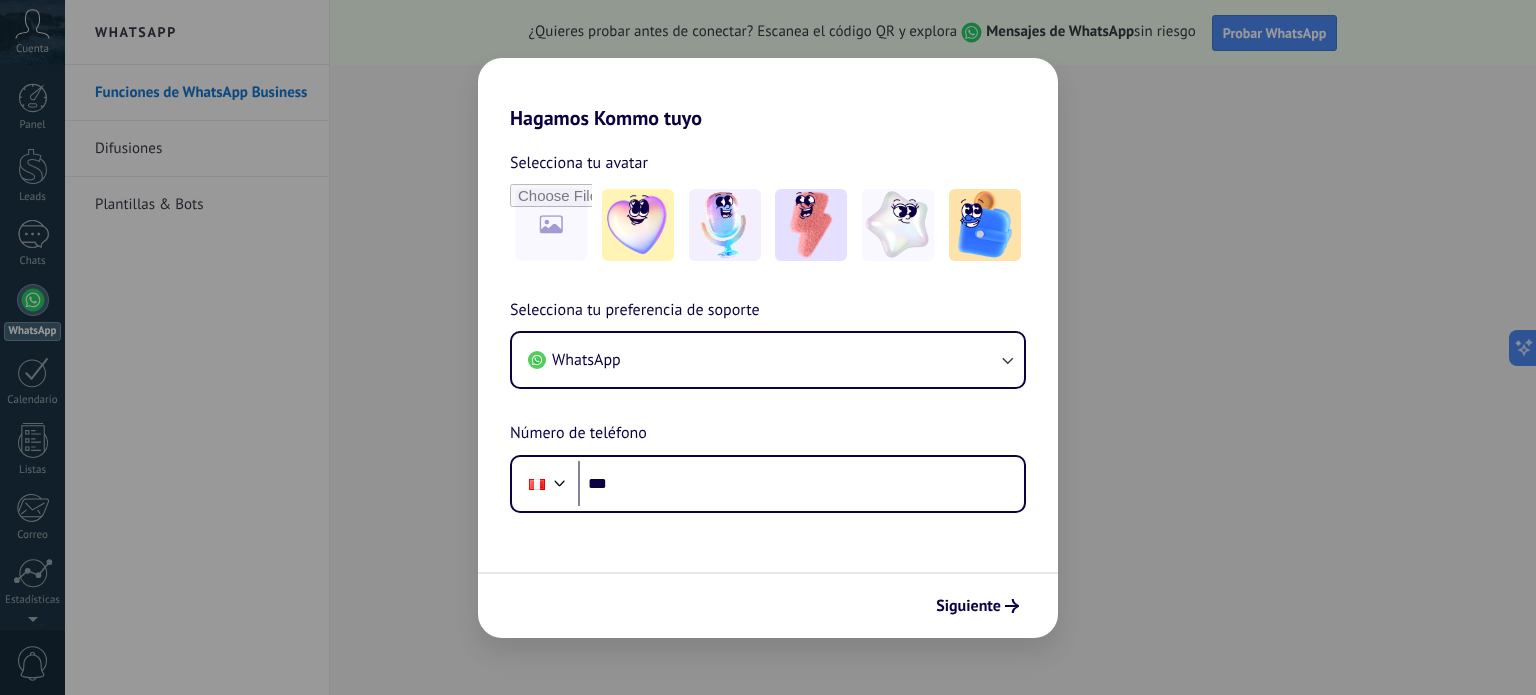 click on "Hagamos Kommo tuyo Selecciona tu avatar Selecciona tu preferencia de soporte WhatsApp Número de teléfono Phone *** Siguiente" at bounding box center (768, 347) 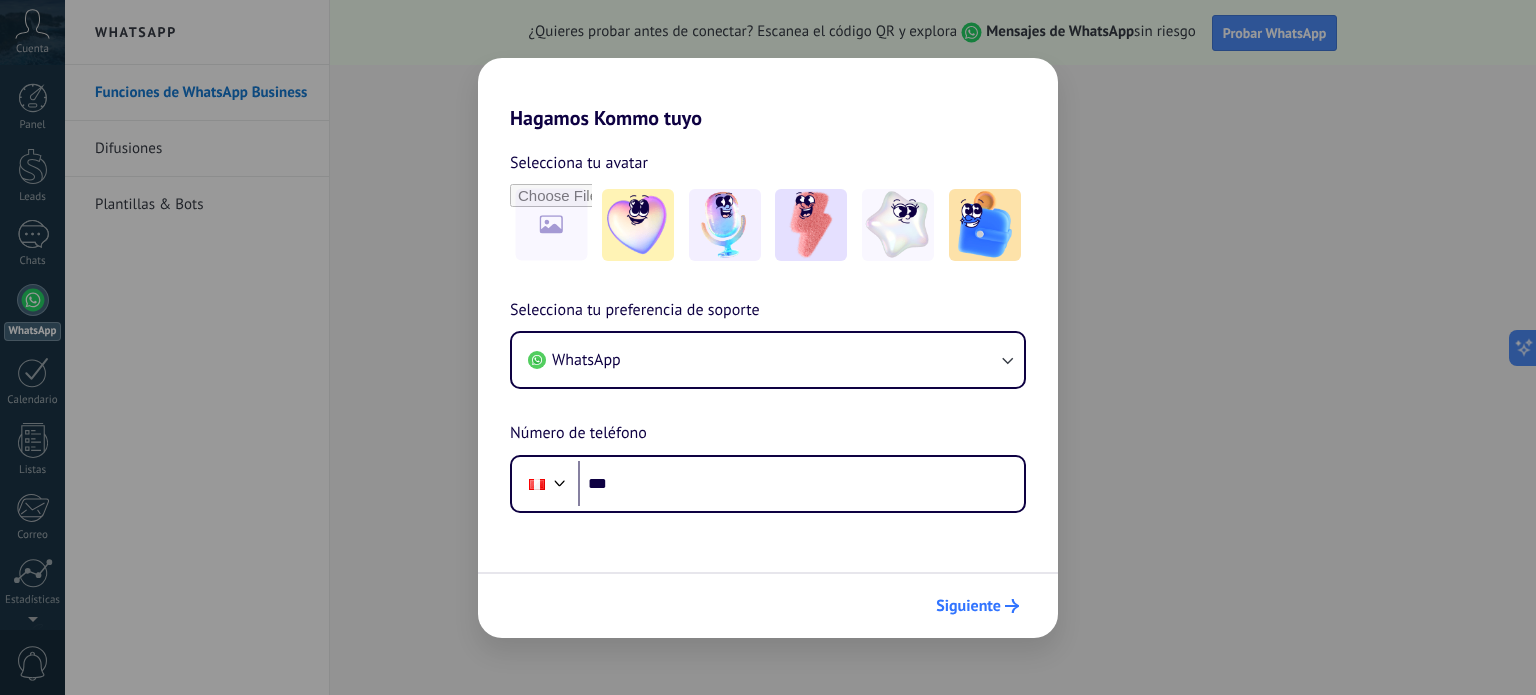 click on "Siguiente" at bounding box center [968, 606] 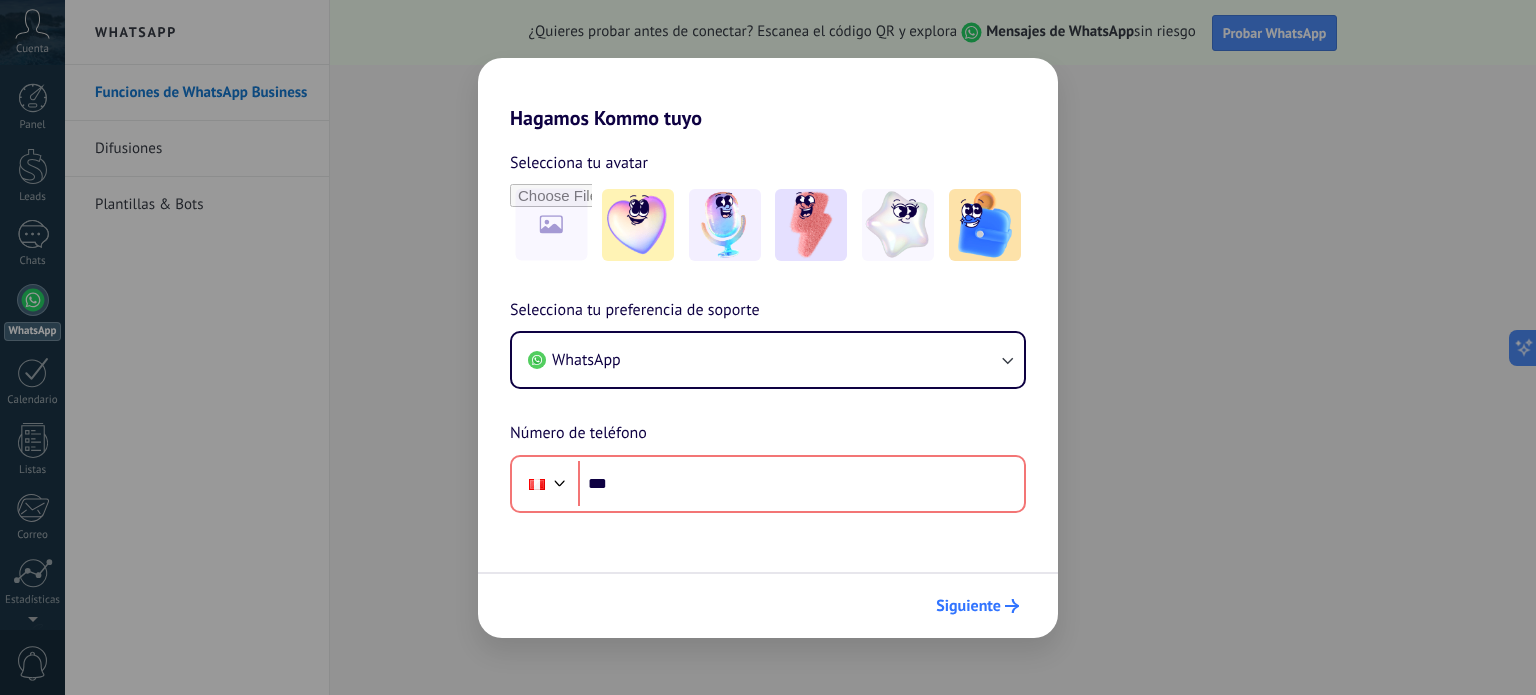 click on "Siguiente" at bounding box center [968, 606] 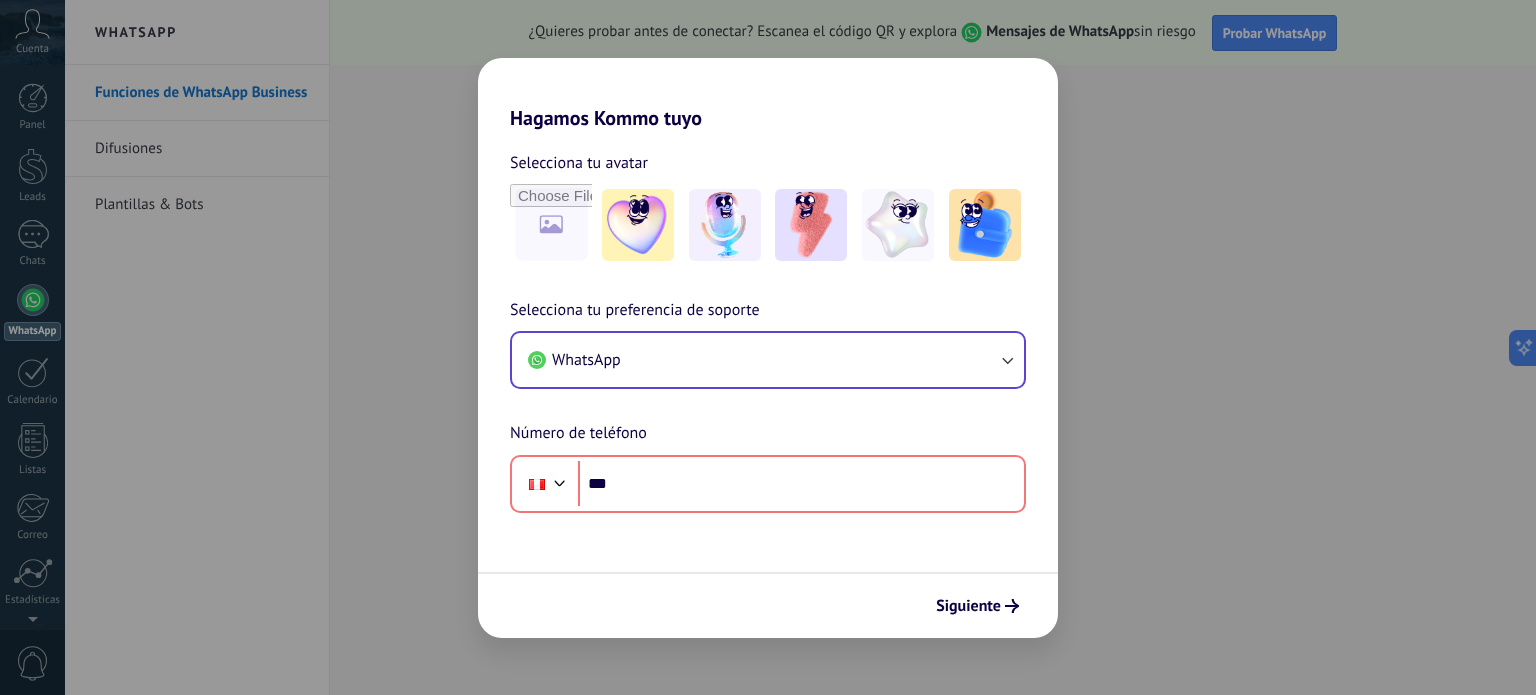 drag, startPoint x: 992, startPoint y: 600, endPoint x: 967, endPoint y: 364, distance: 237.32047 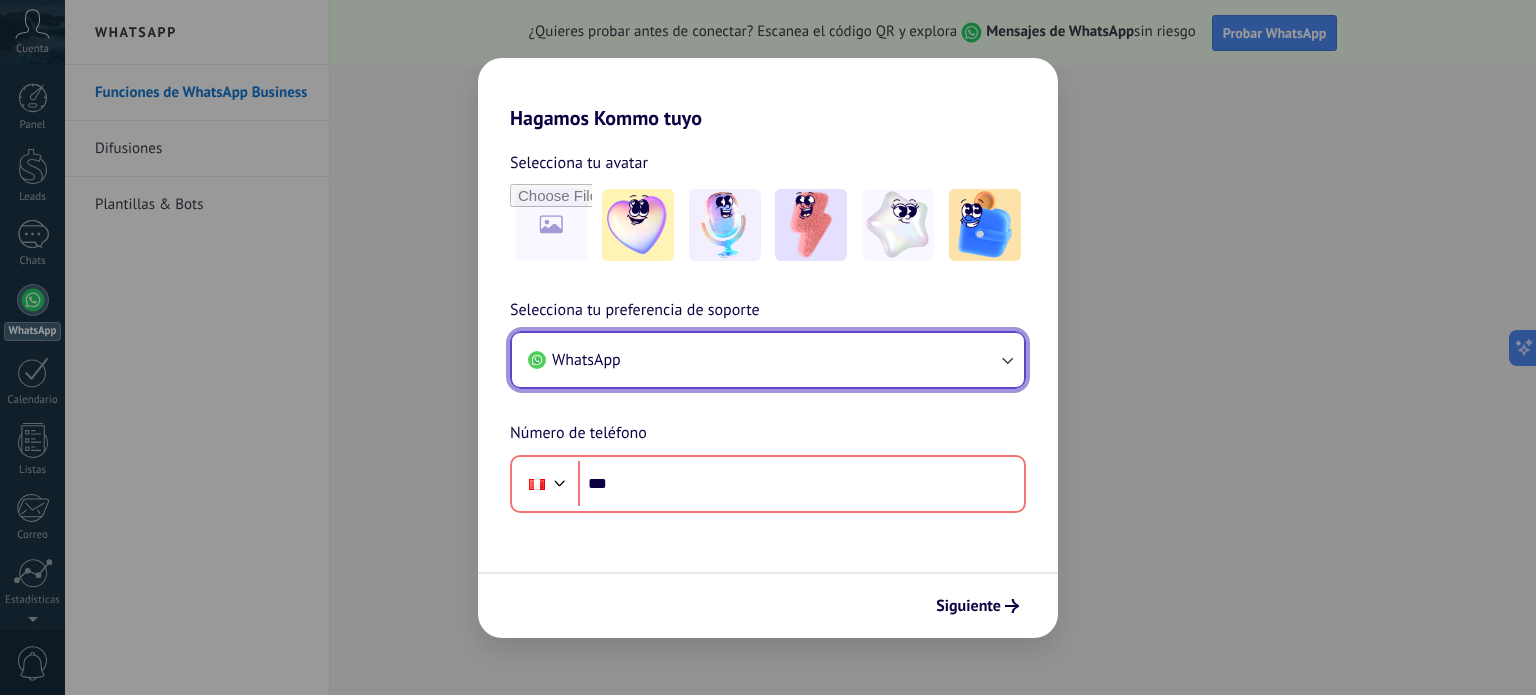 click on "WhatsApp" at bounding box center (768, 360) 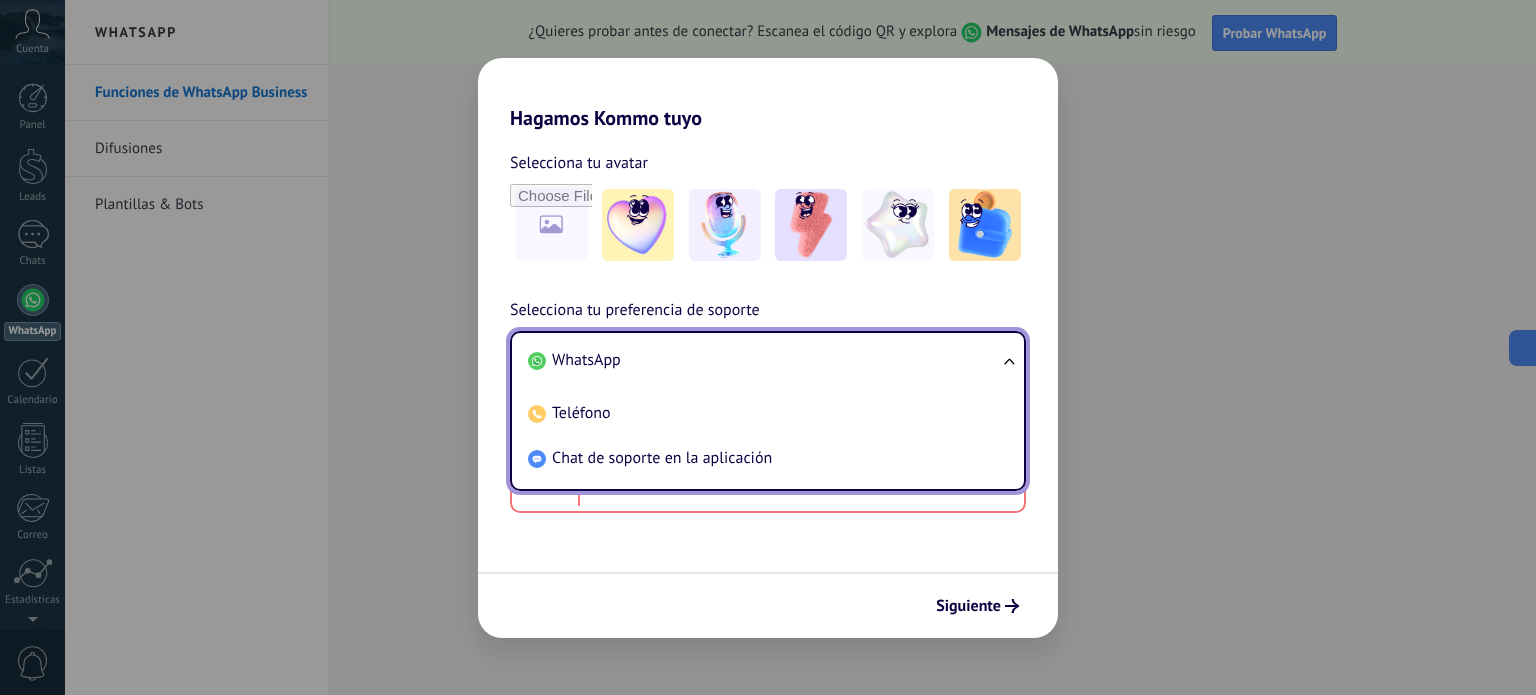 click on "WhatsApp" at bounding box center [764, 360] 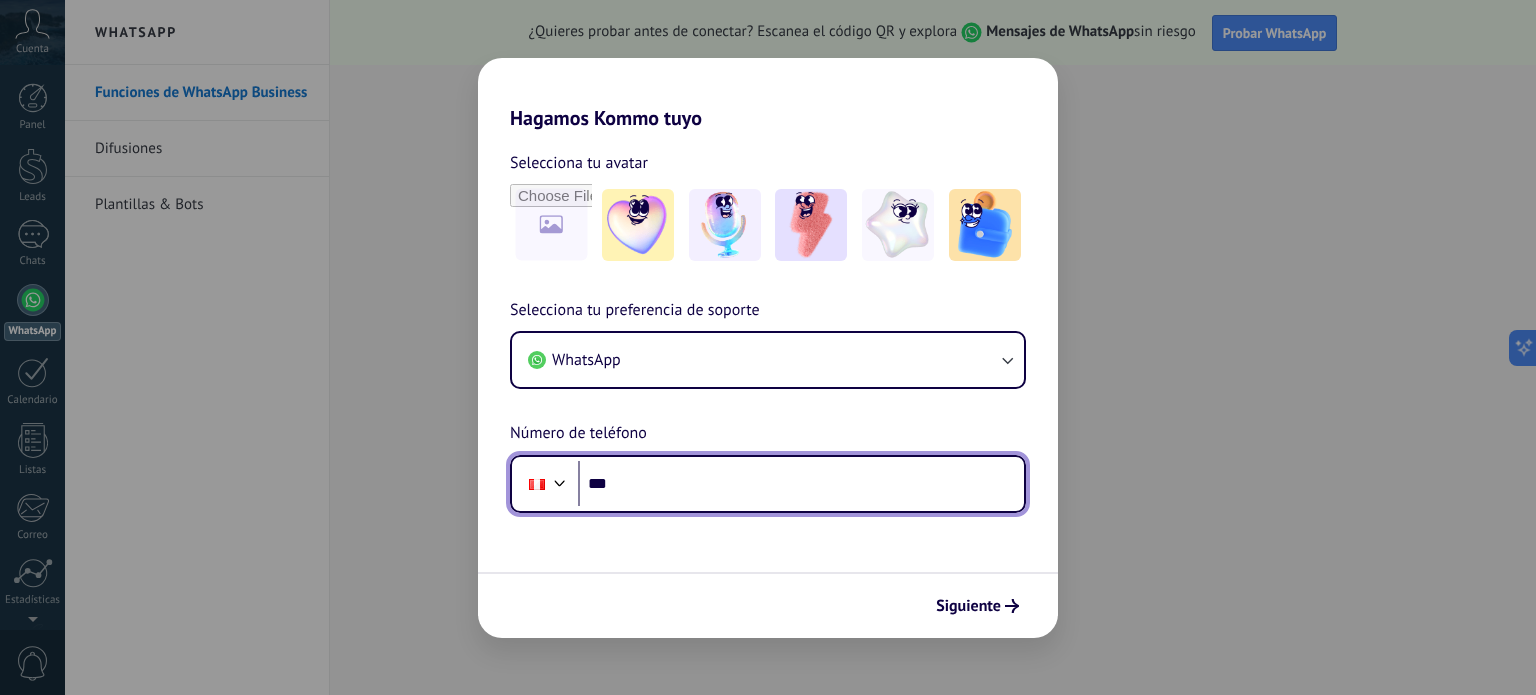 click on "***" at bounding box center (801, 484) 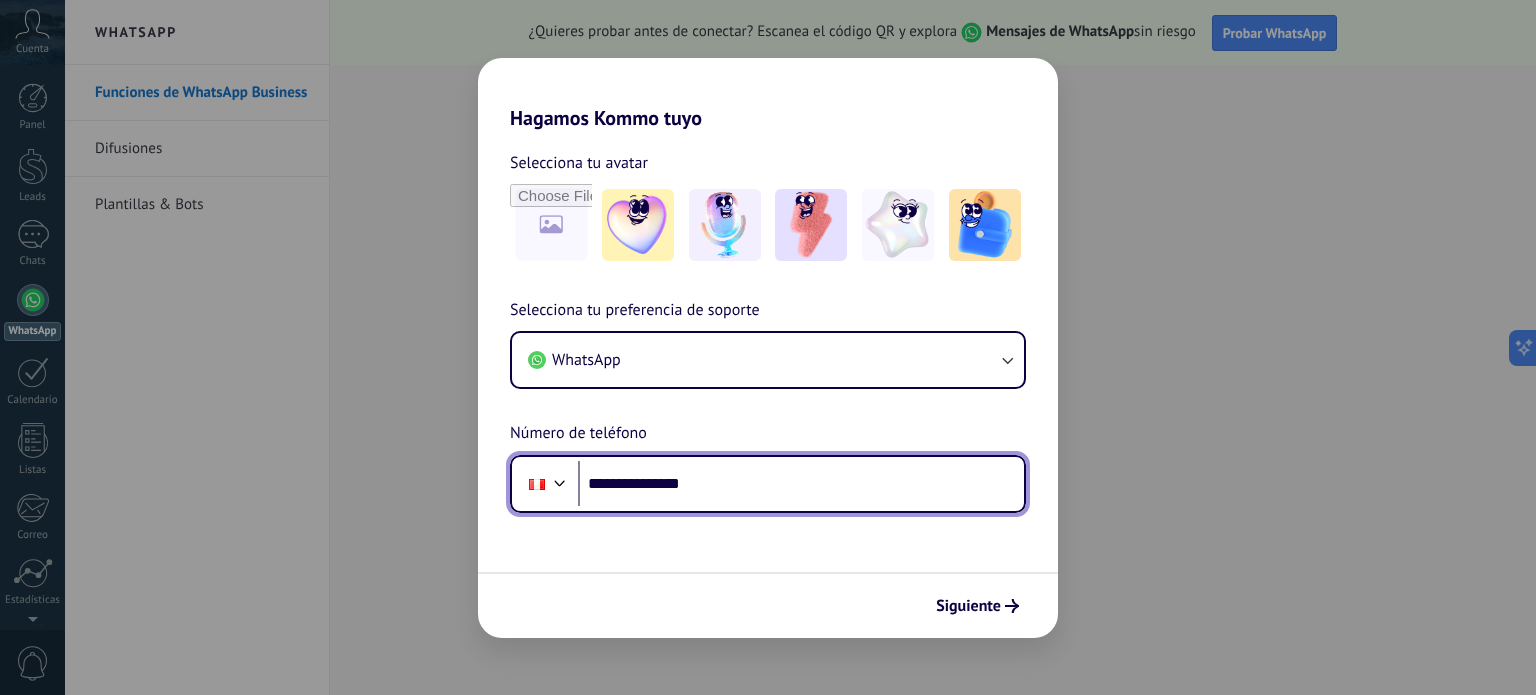 type on "**********" 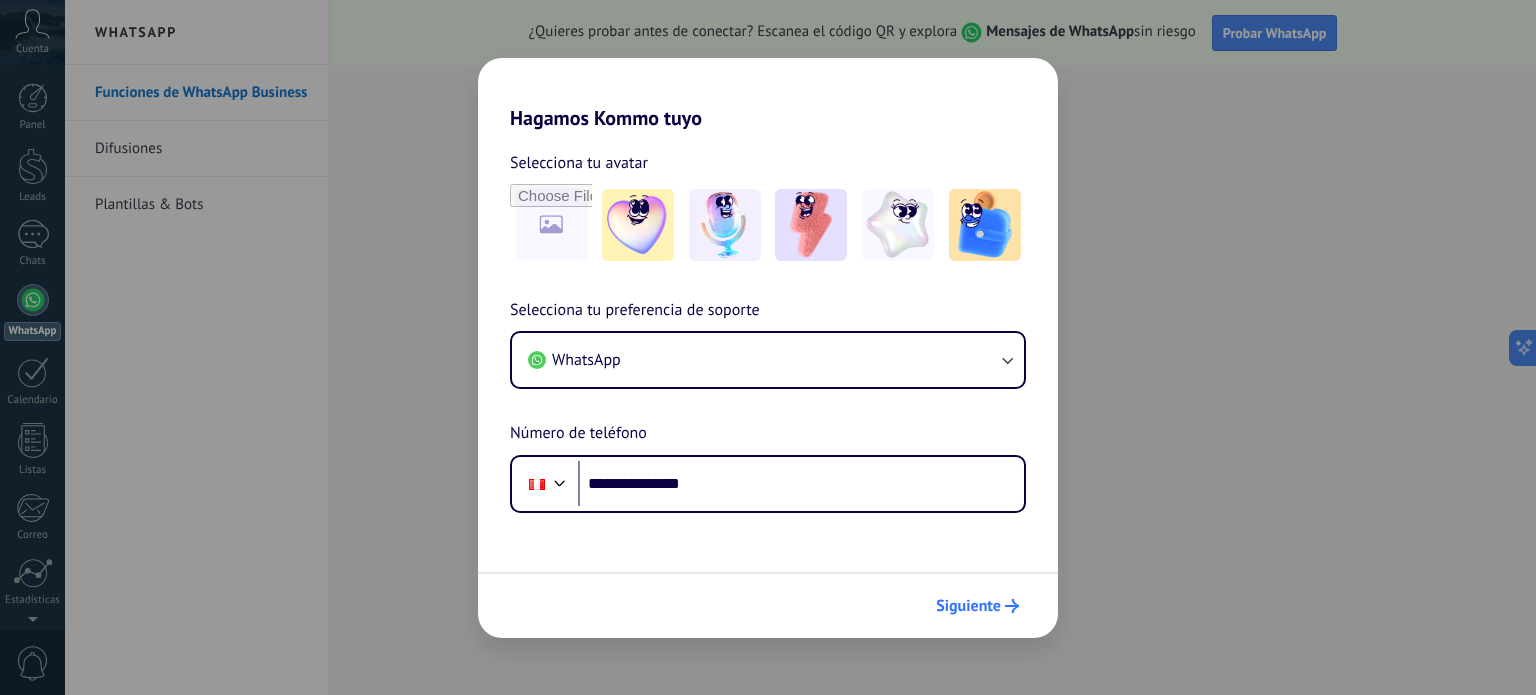 click on "Siguiente" at bounding box center (977, 606) 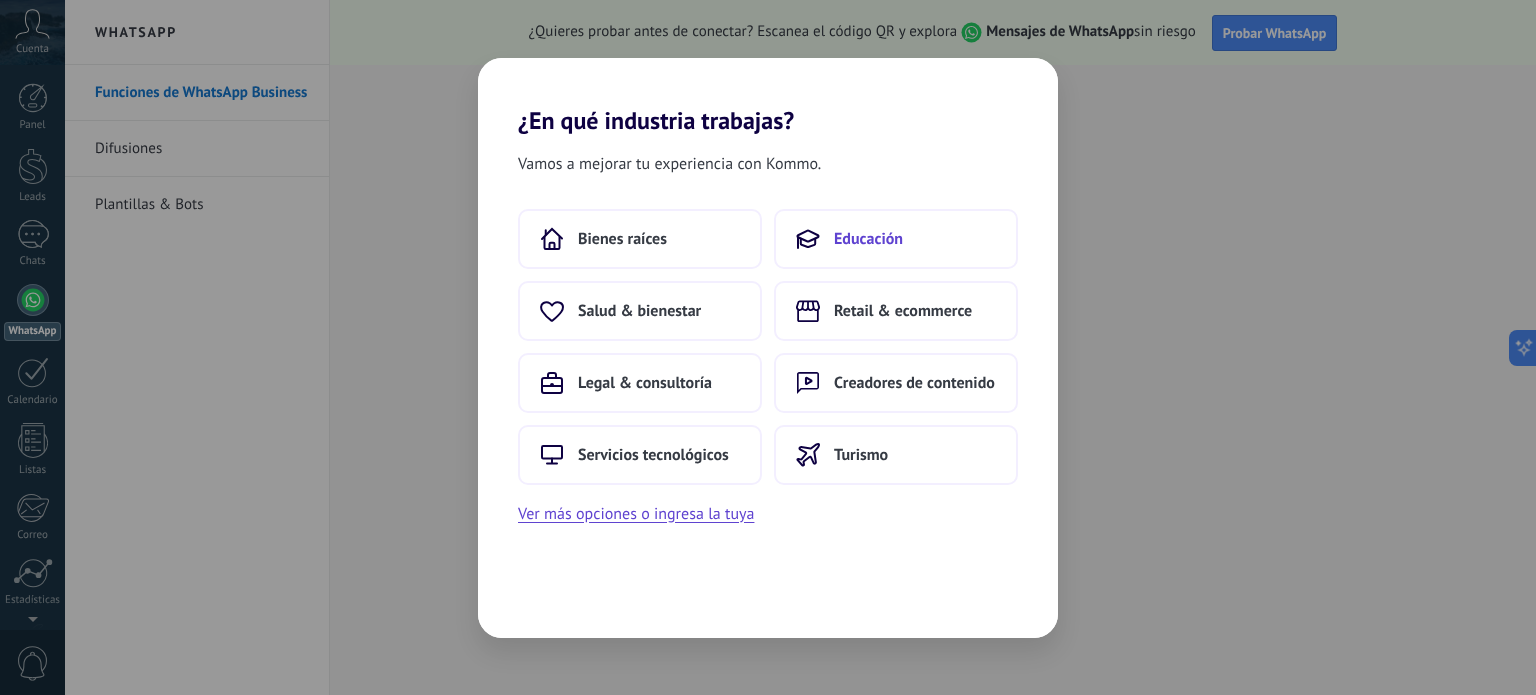click at bounding box center [808, 239] 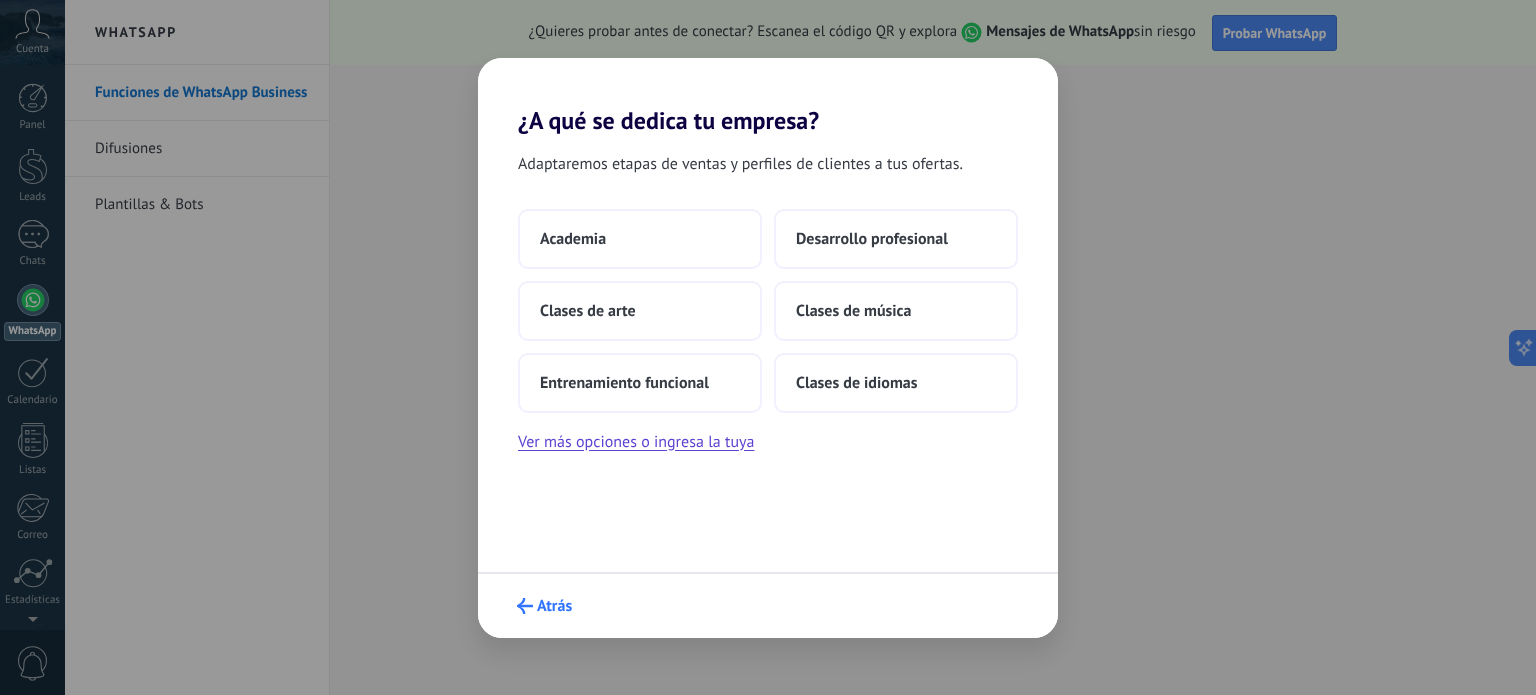 click on "Atrás" at bounding box center (544, 606) 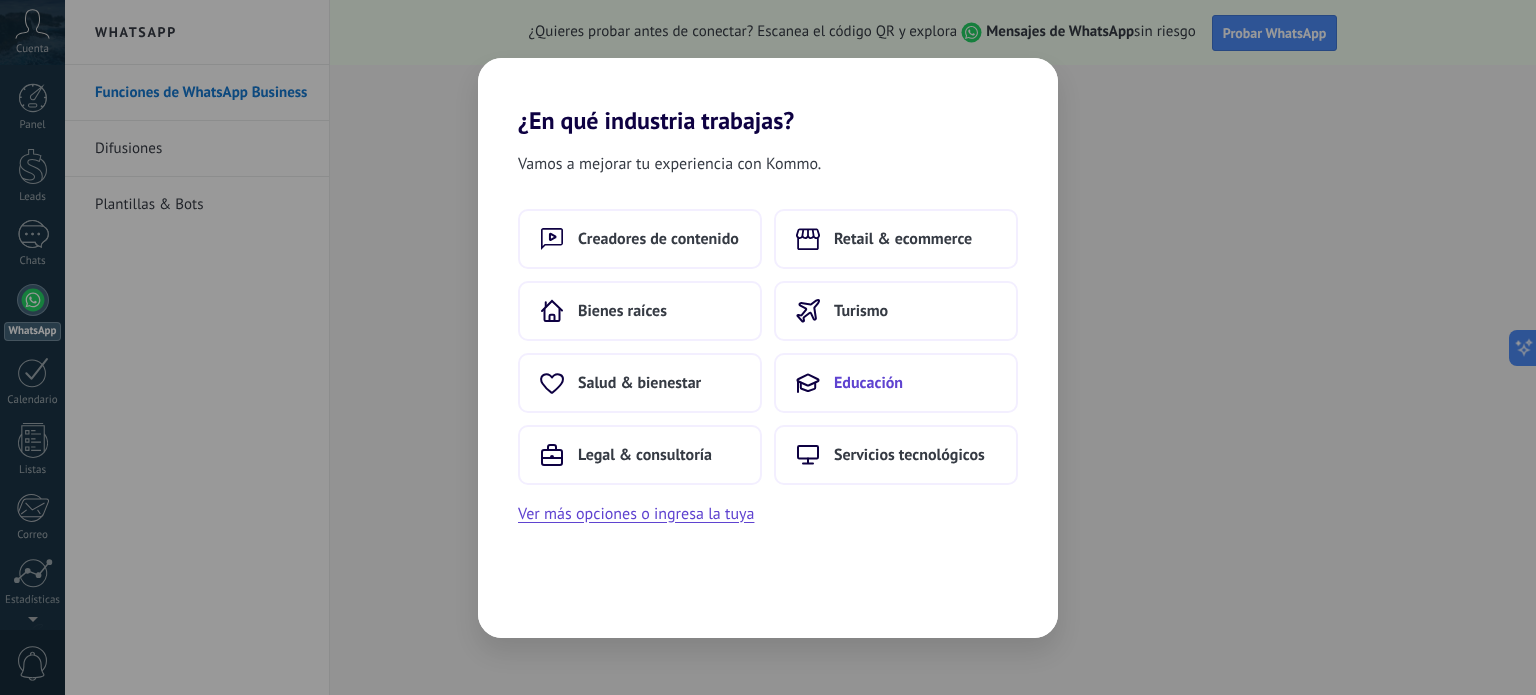 click on "Educación" at bounding box center [896, 383] 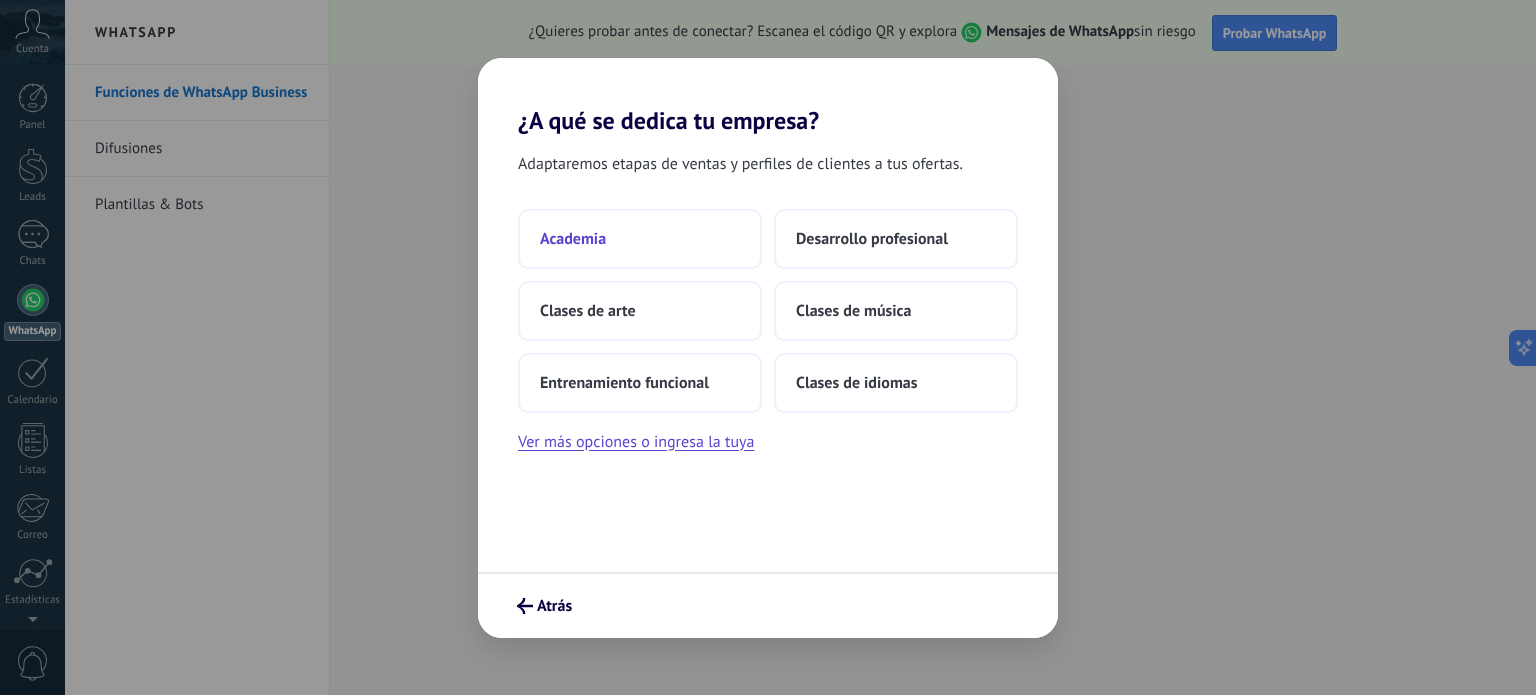 click on "Academia" at bounding box center [640, 239] 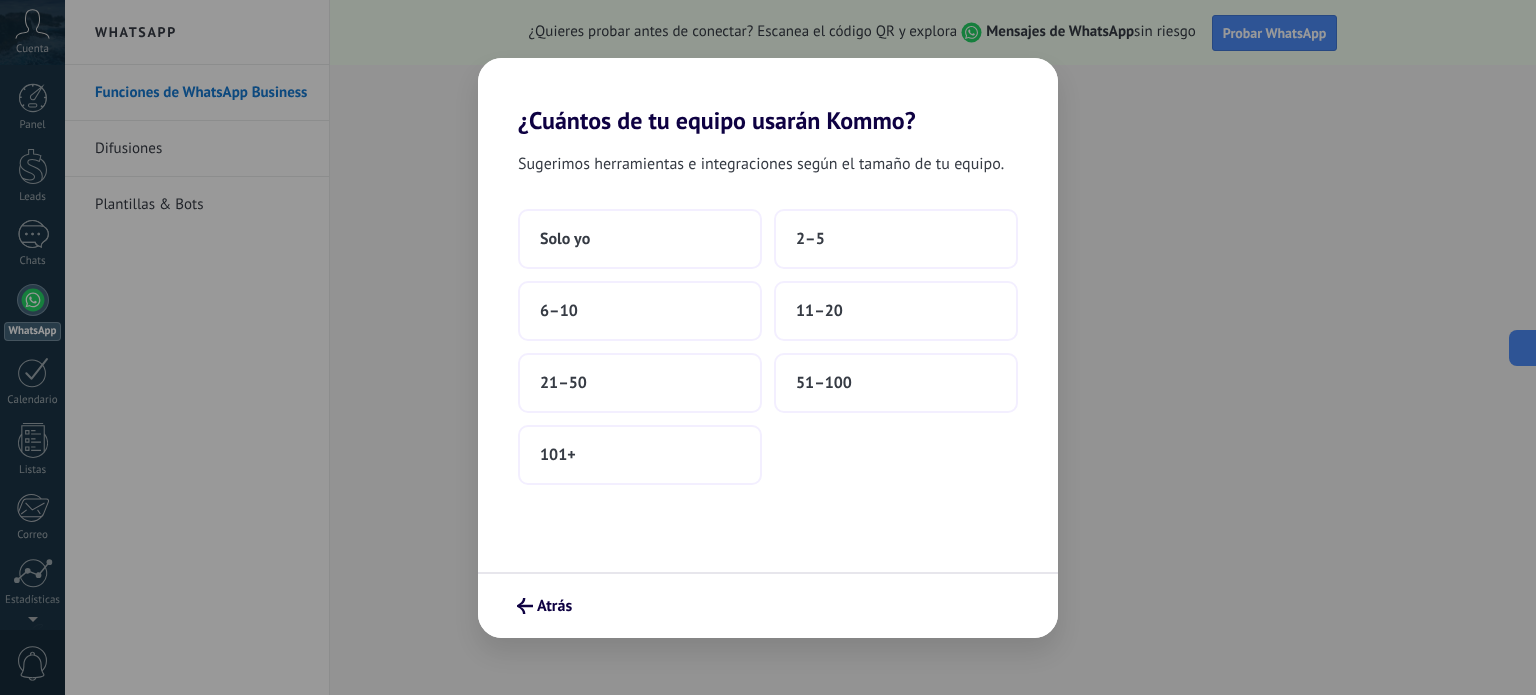 click on "Solo yo" at bounding box center (640, 239) 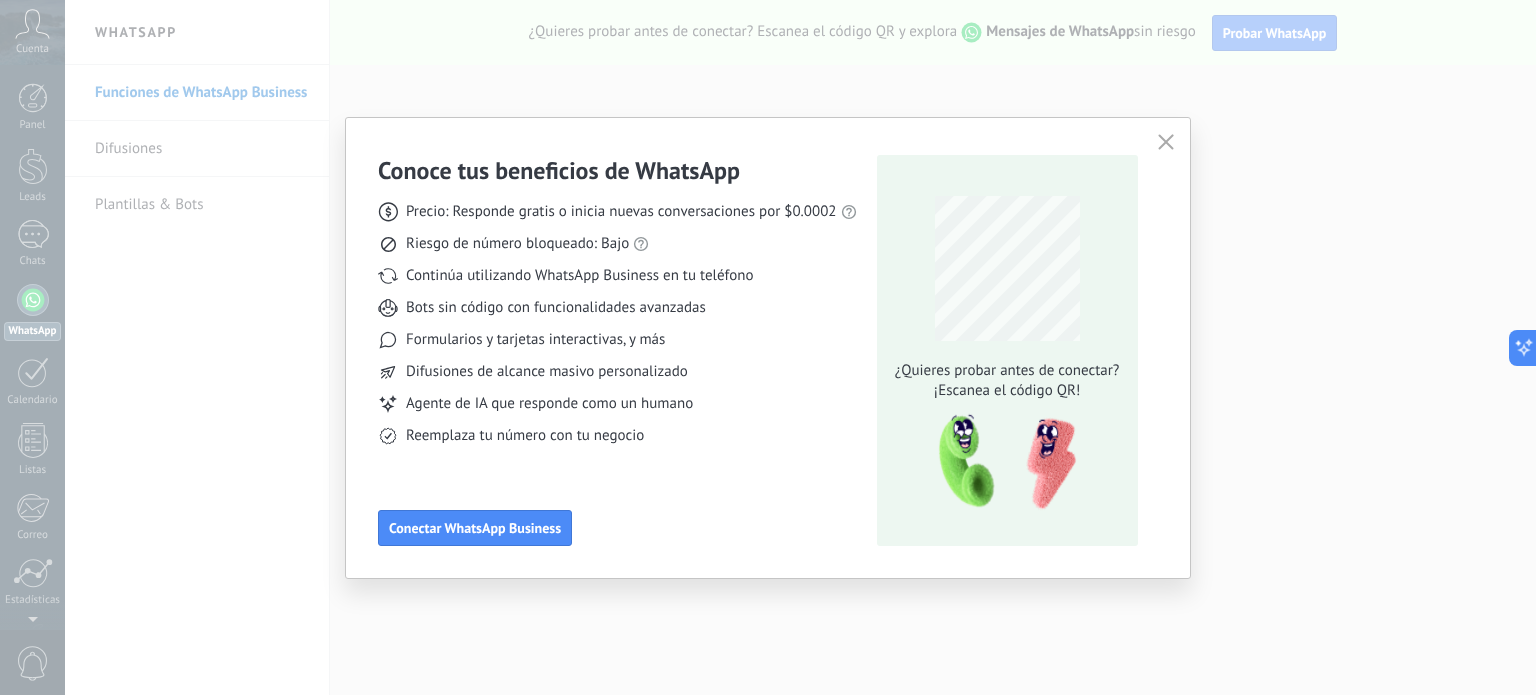 click at bounding box center [1165, 142] 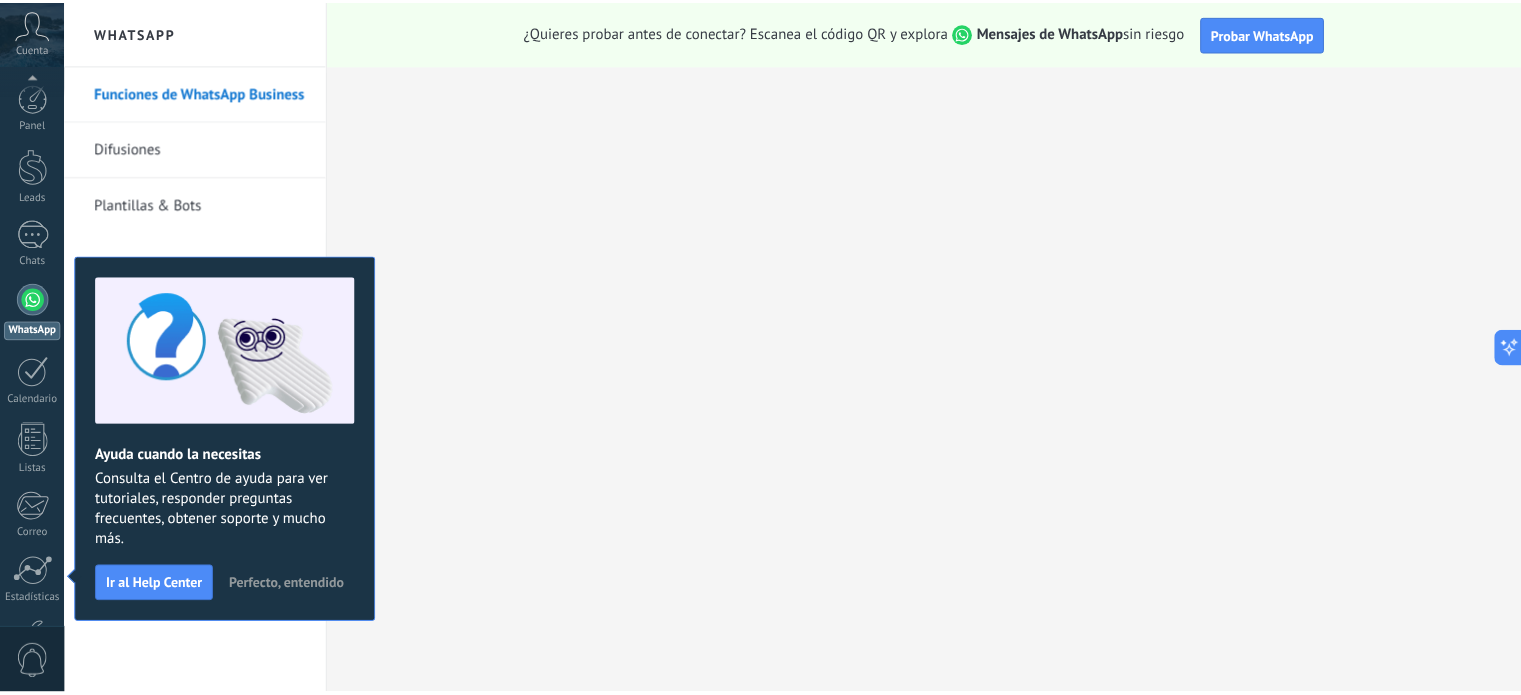 scroll, scrollTop: 136, scrollLeft: 0, axis: vertical 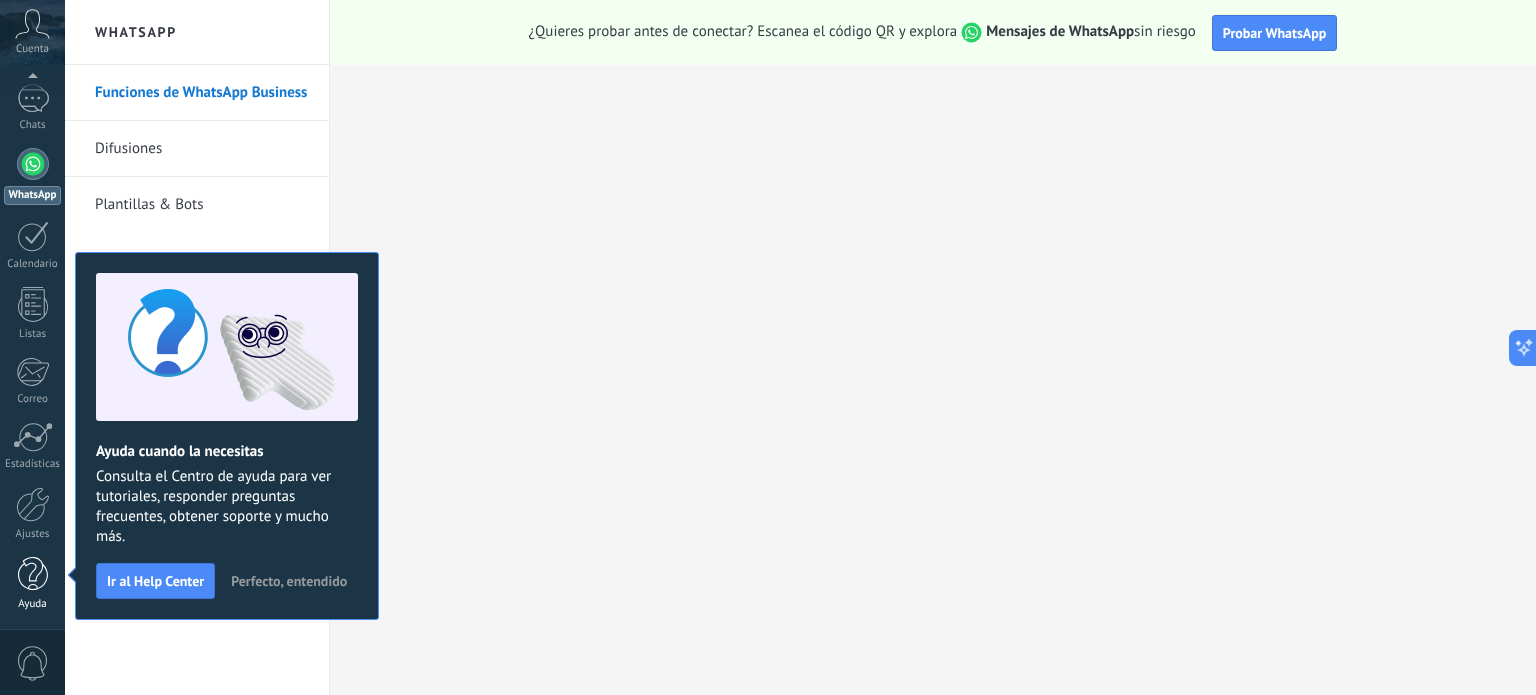 click at bounding box center [33, 574] 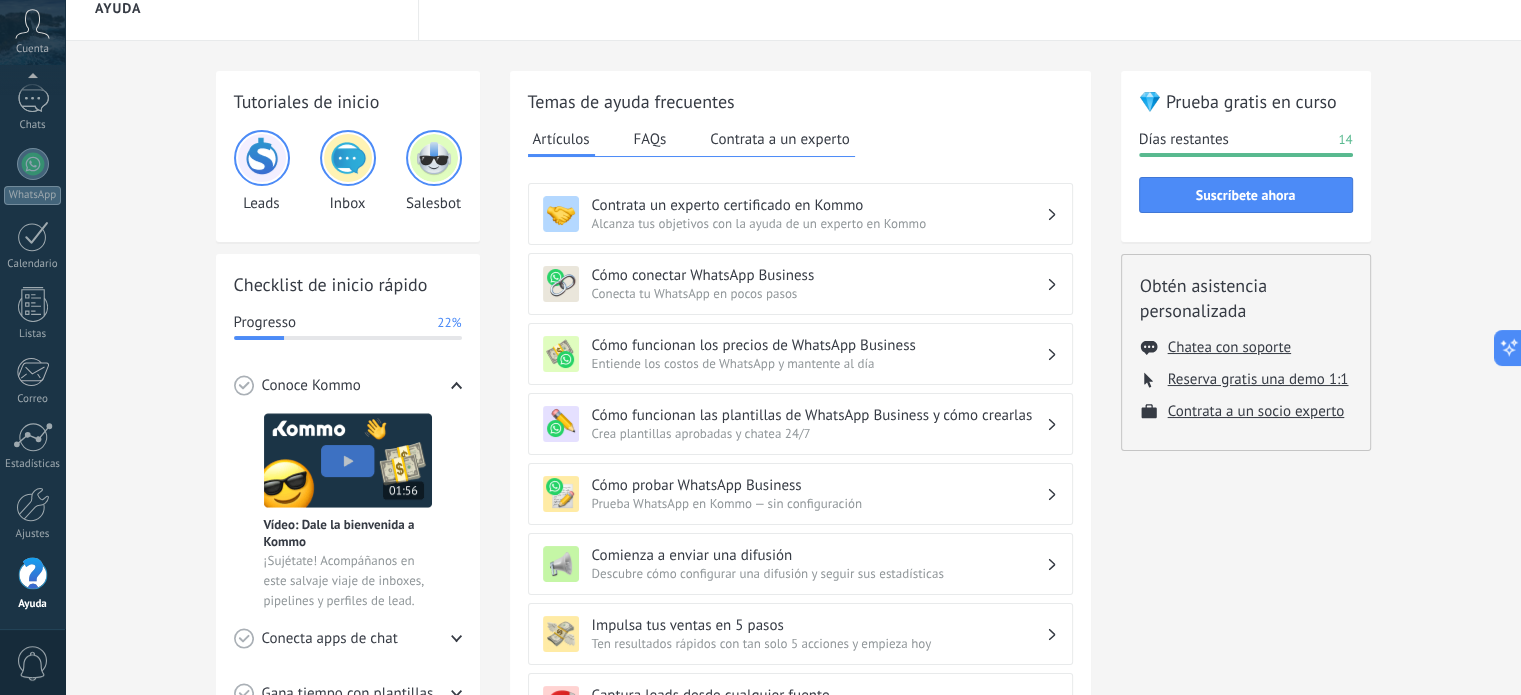 scroll, scrollTop: 0, scrollLeft: 0, axis: both 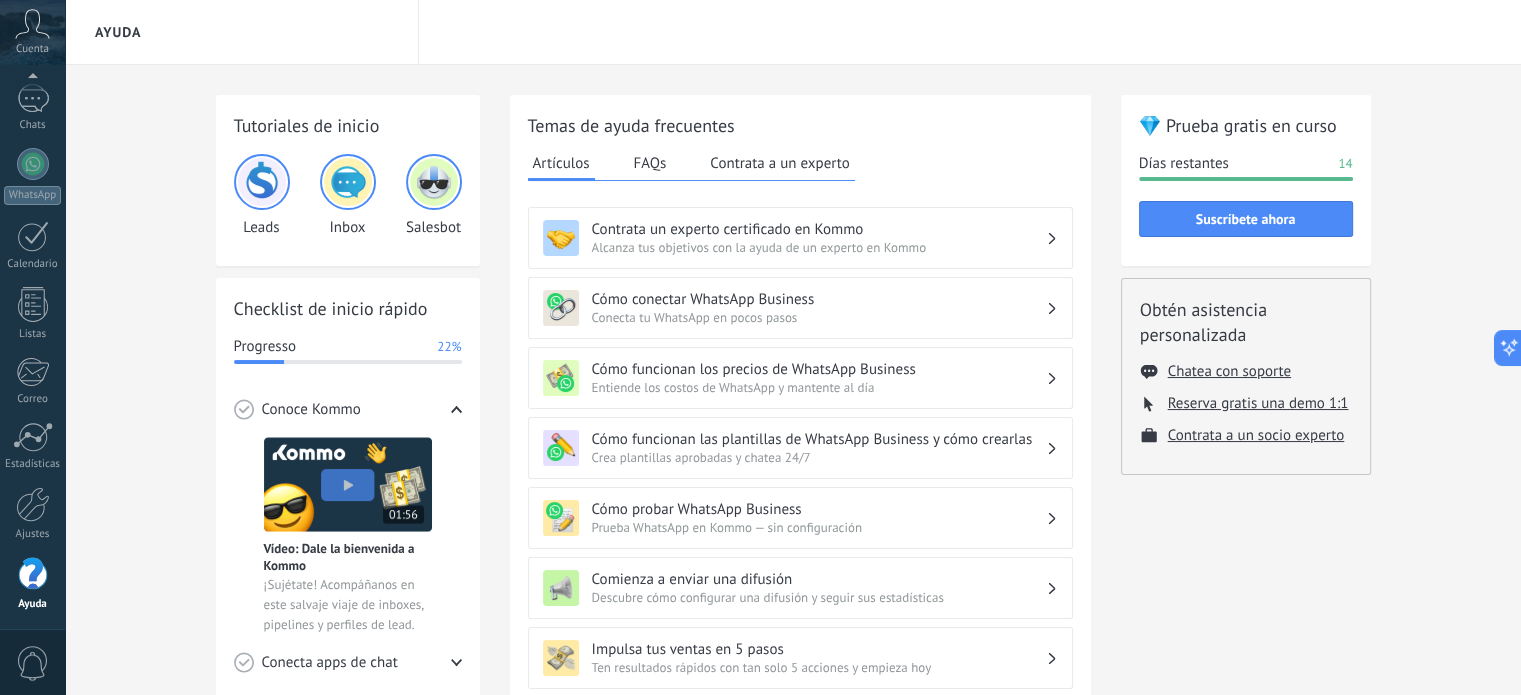 click on "FAQs" at bounding box center [650, 163] 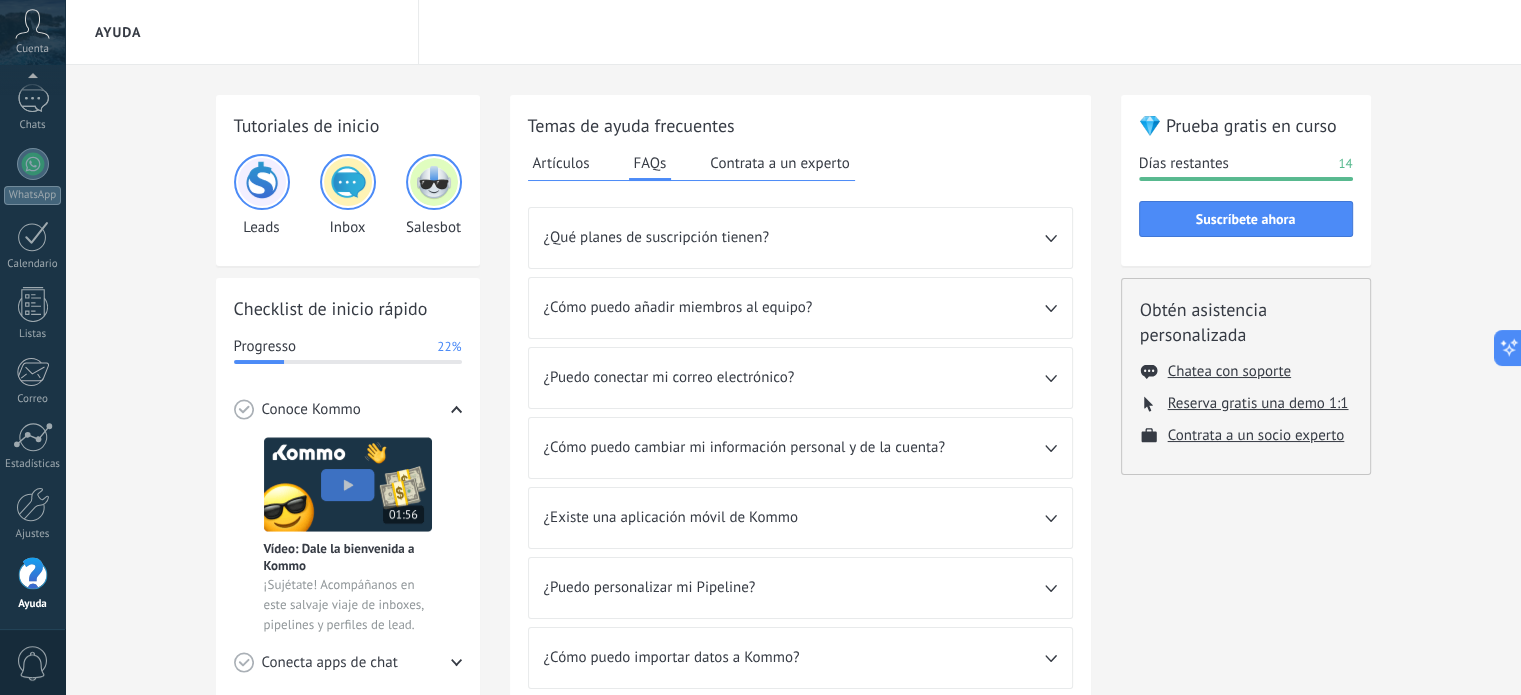 click on "Contrata a un experto" at bounding box center [779, 163] 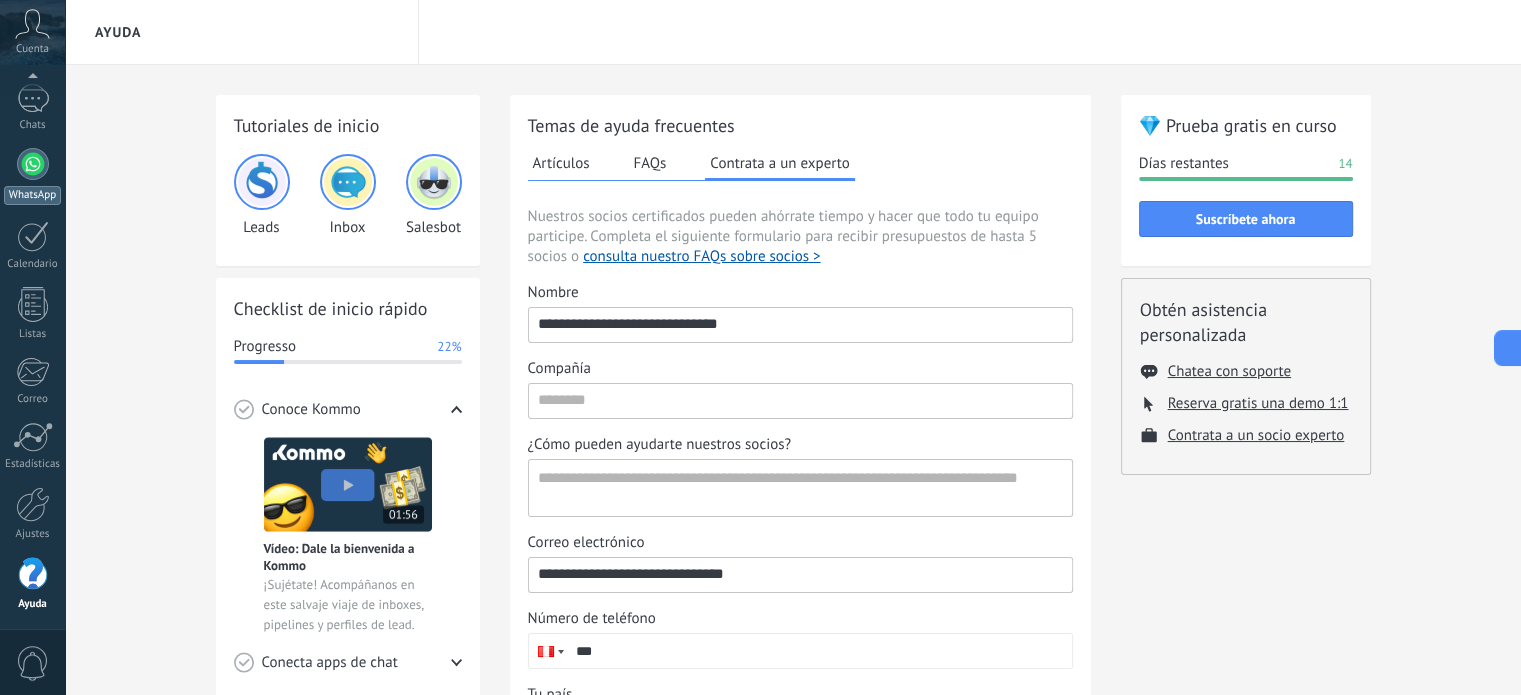 click at bounding box center (33, 164) 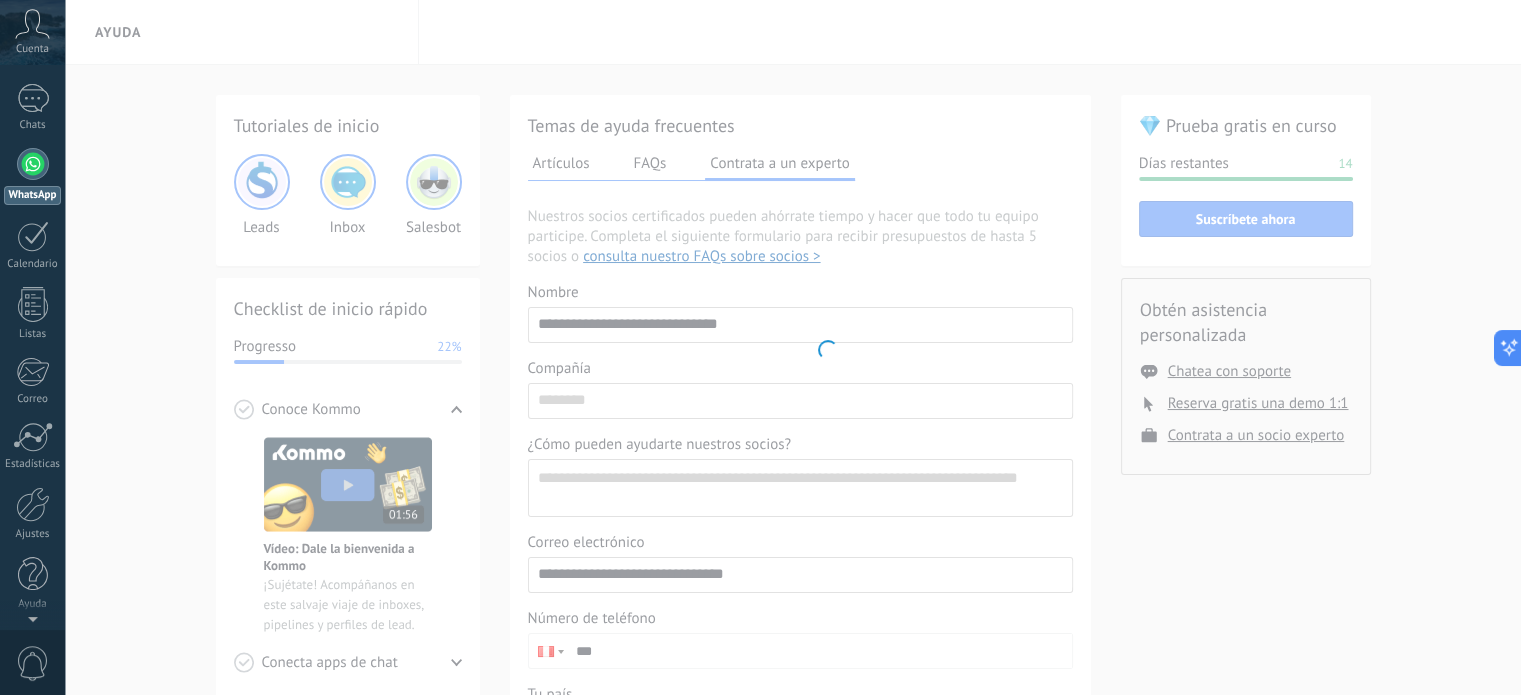 scroll, scrollTop: 0, scrollLeft: 0, axis: both 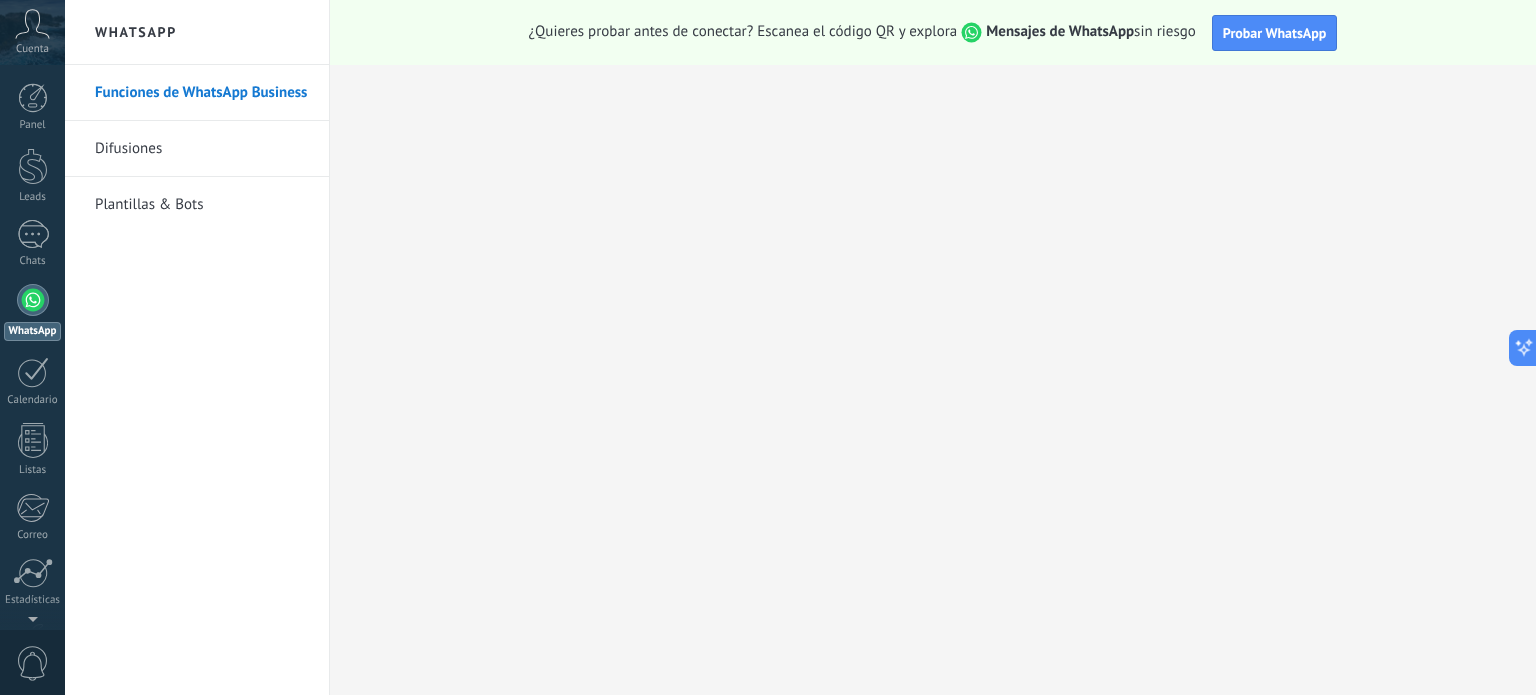 click on "Panel
Leads
Chats
WhatsApp
Clientes" at bounding box center (32, 425) 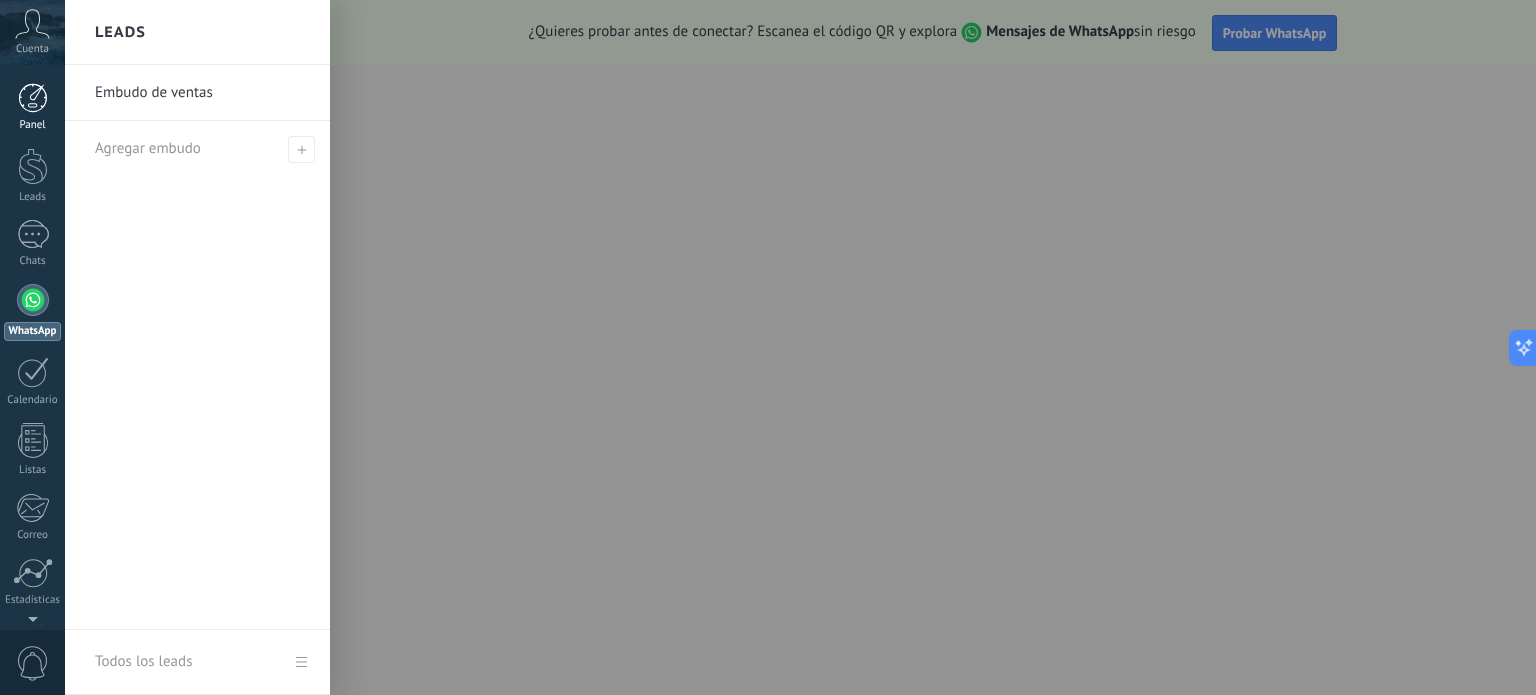 click at bounding box center [33, 98] 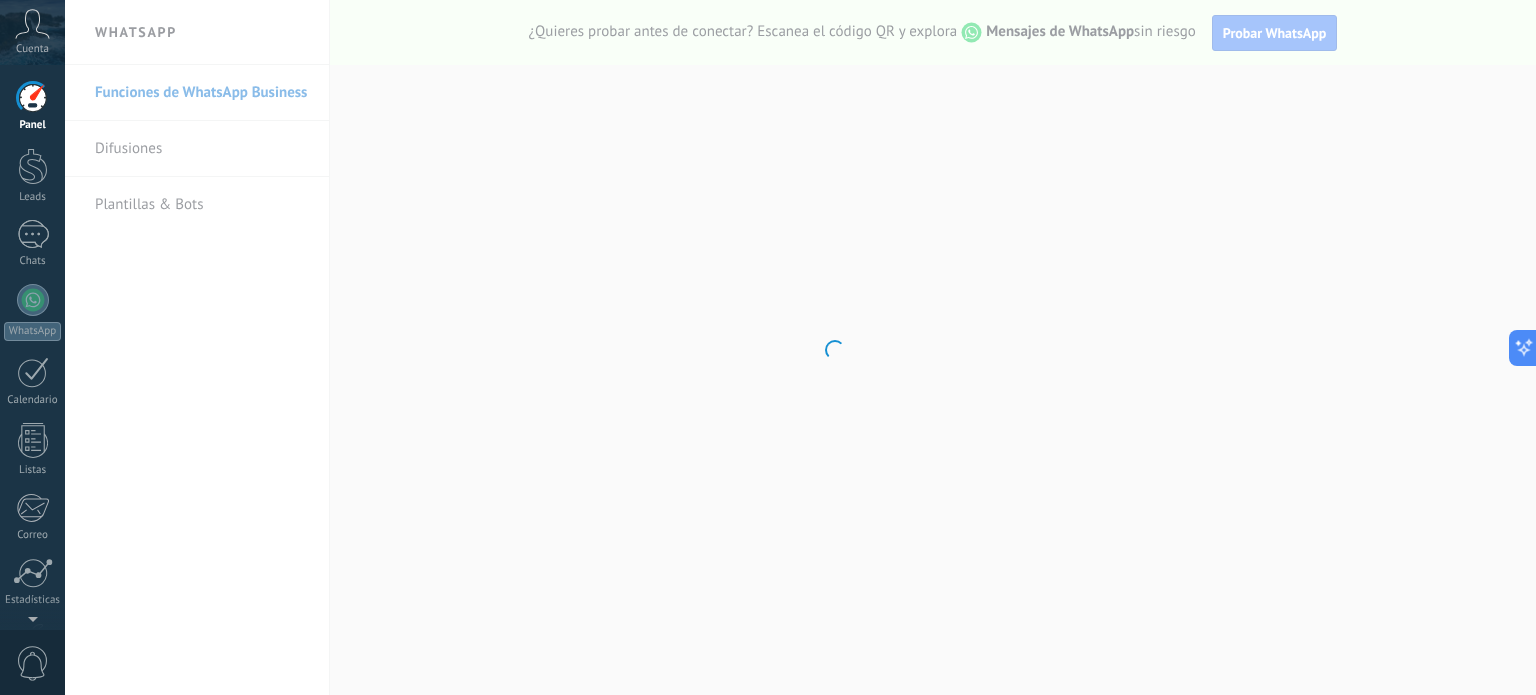 drag, startPoint x: 47, startPoint y: 17, endPoint x: 32, endPoint y: 27, distance: 18.027756 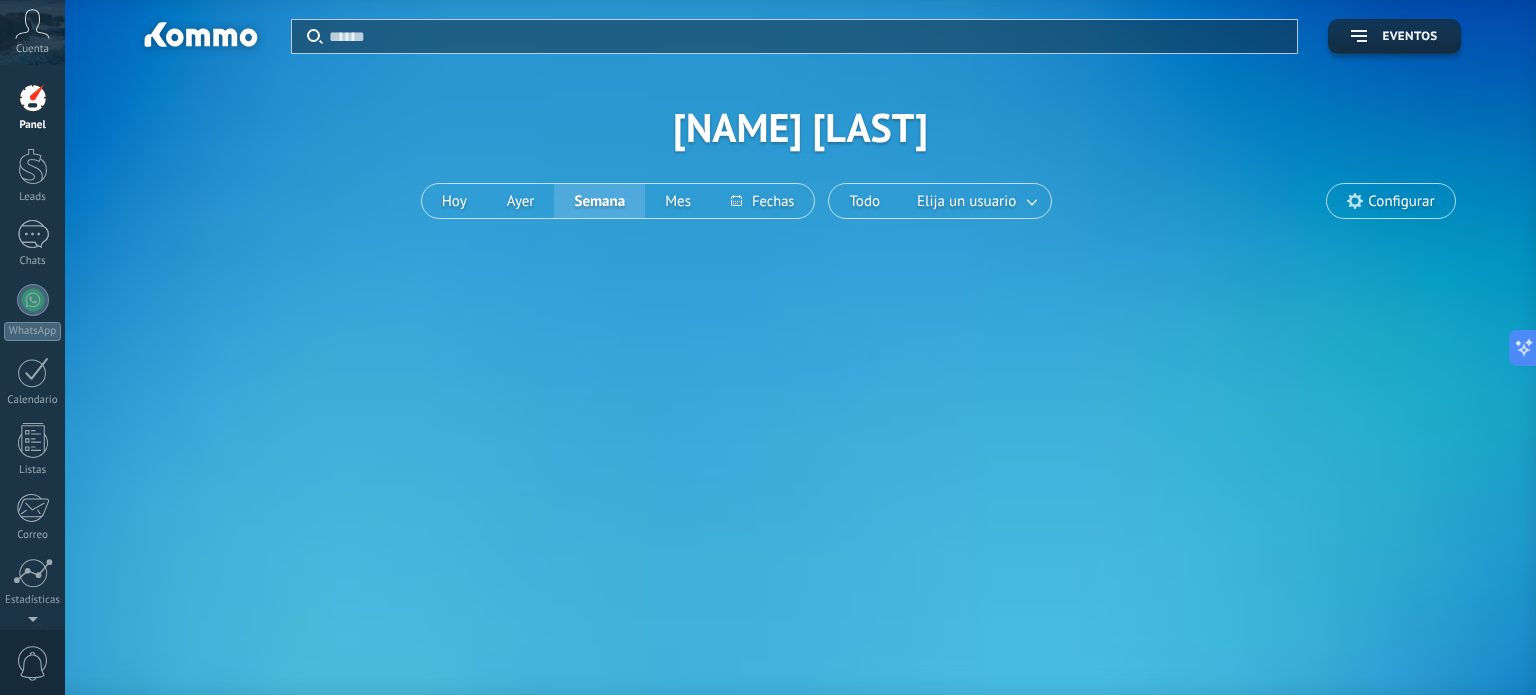 click at bounding box center [33, 23] 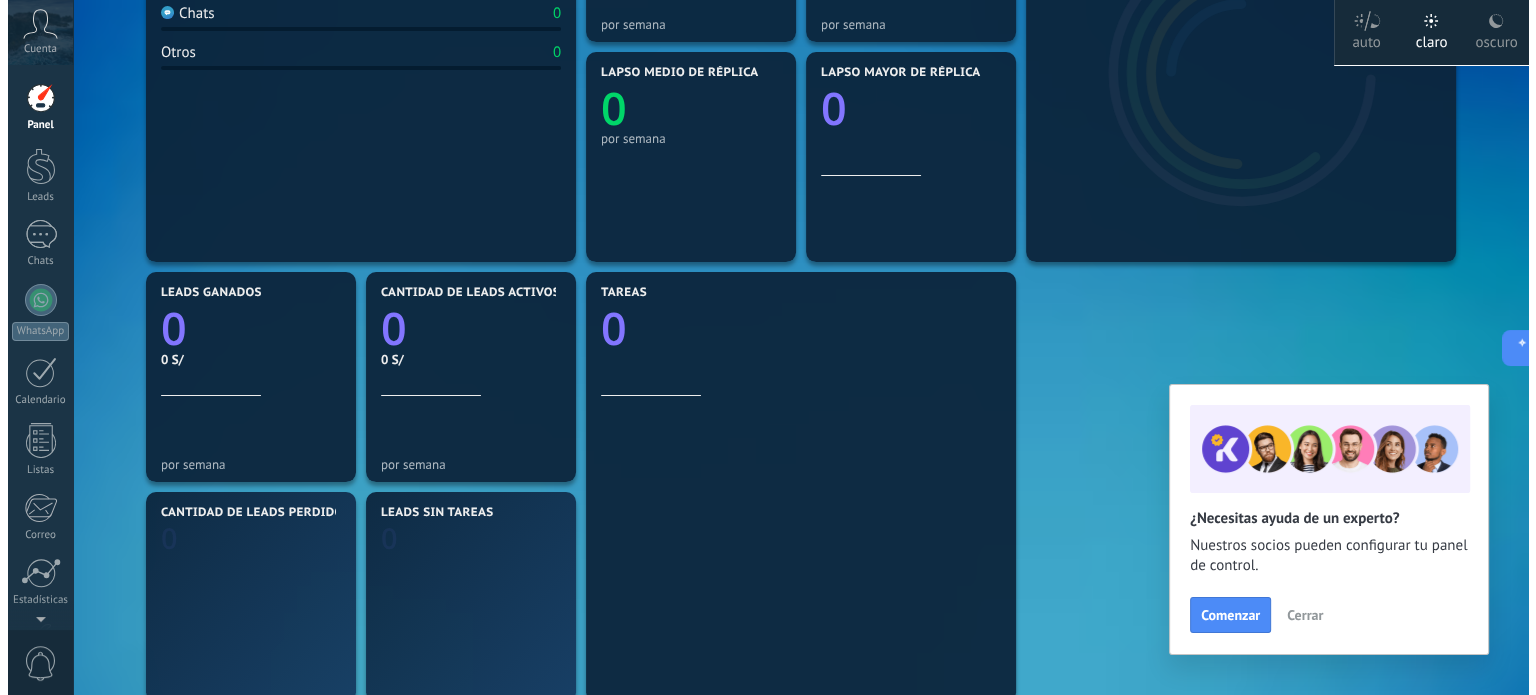 scroll, scrollTop: 720, scrollLeft: 0, axis: vertical 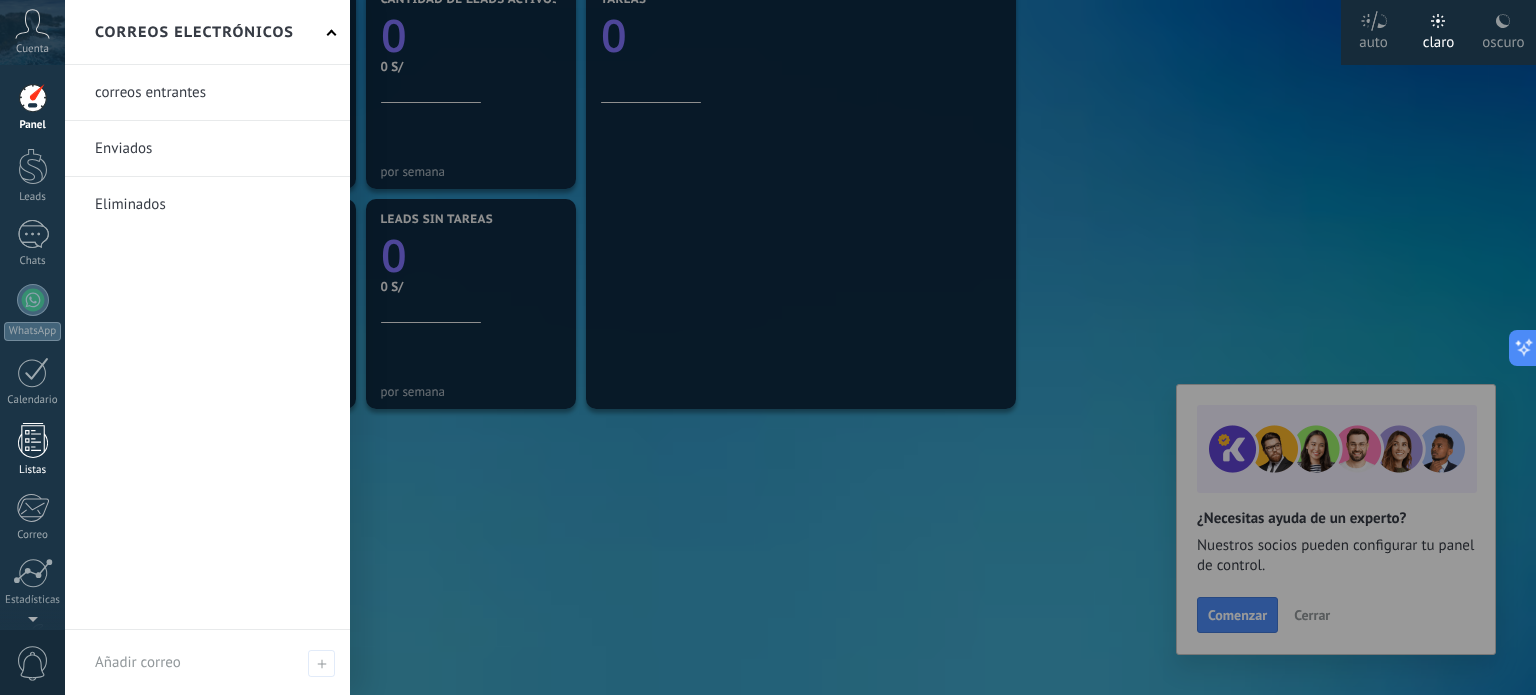 click on "Listas" at bounding box center [32, 450] 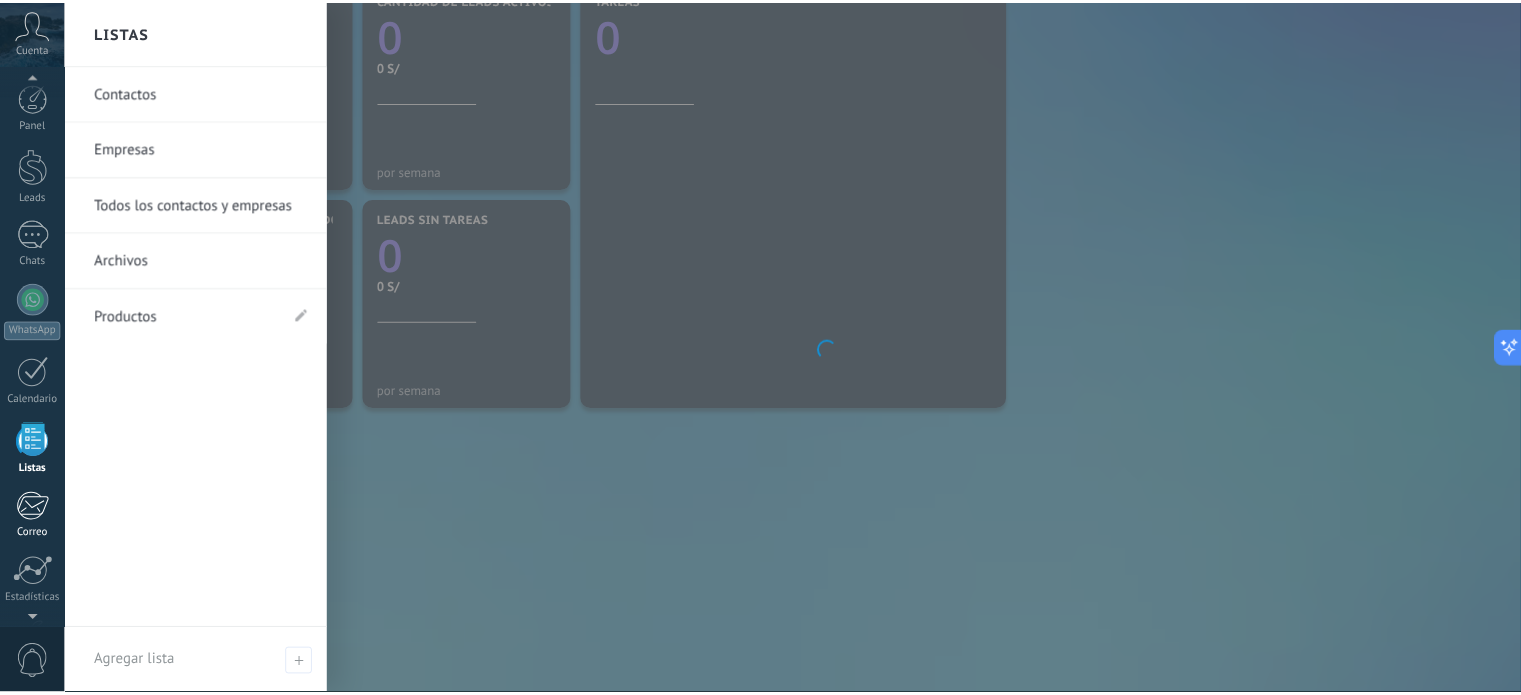 scroll, scrollTop: 123, scrollLeft: 0, axis: vertical 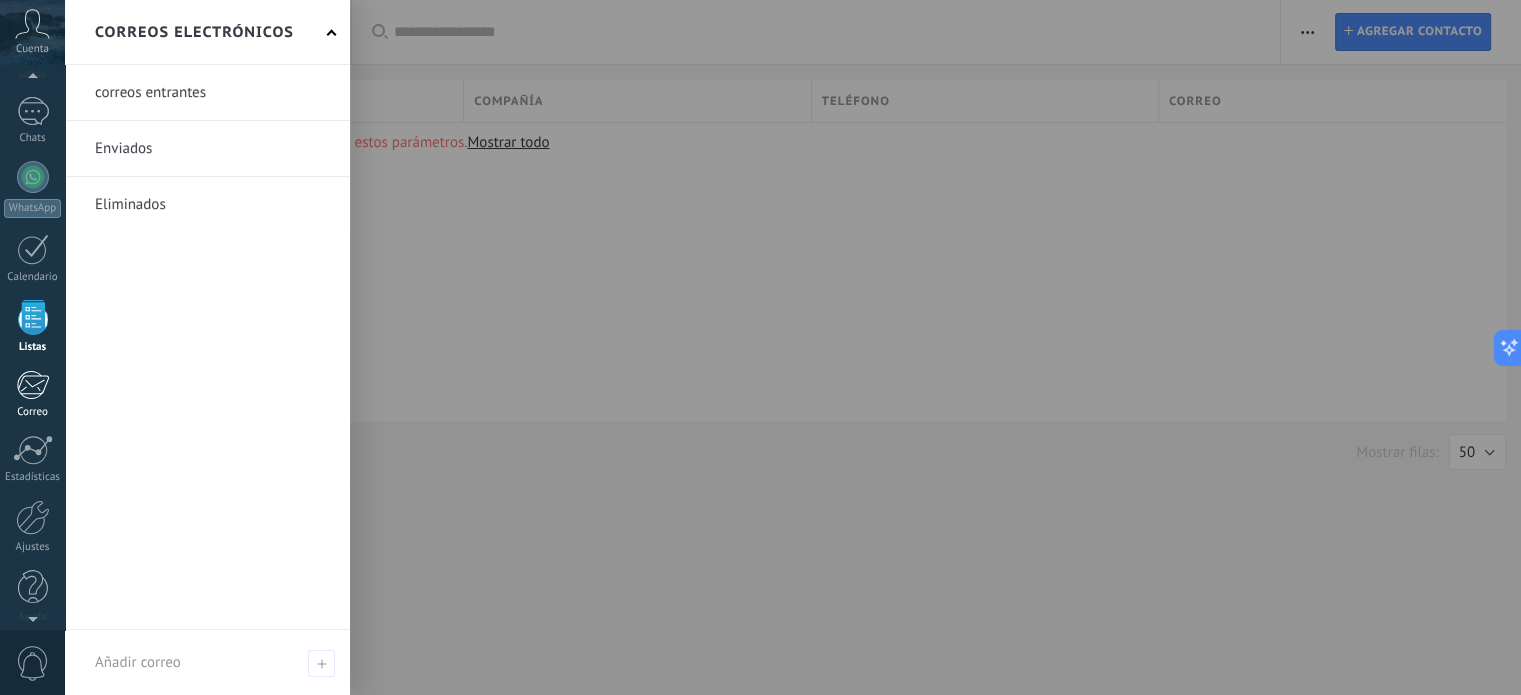 click at bounding box center (32, 385) 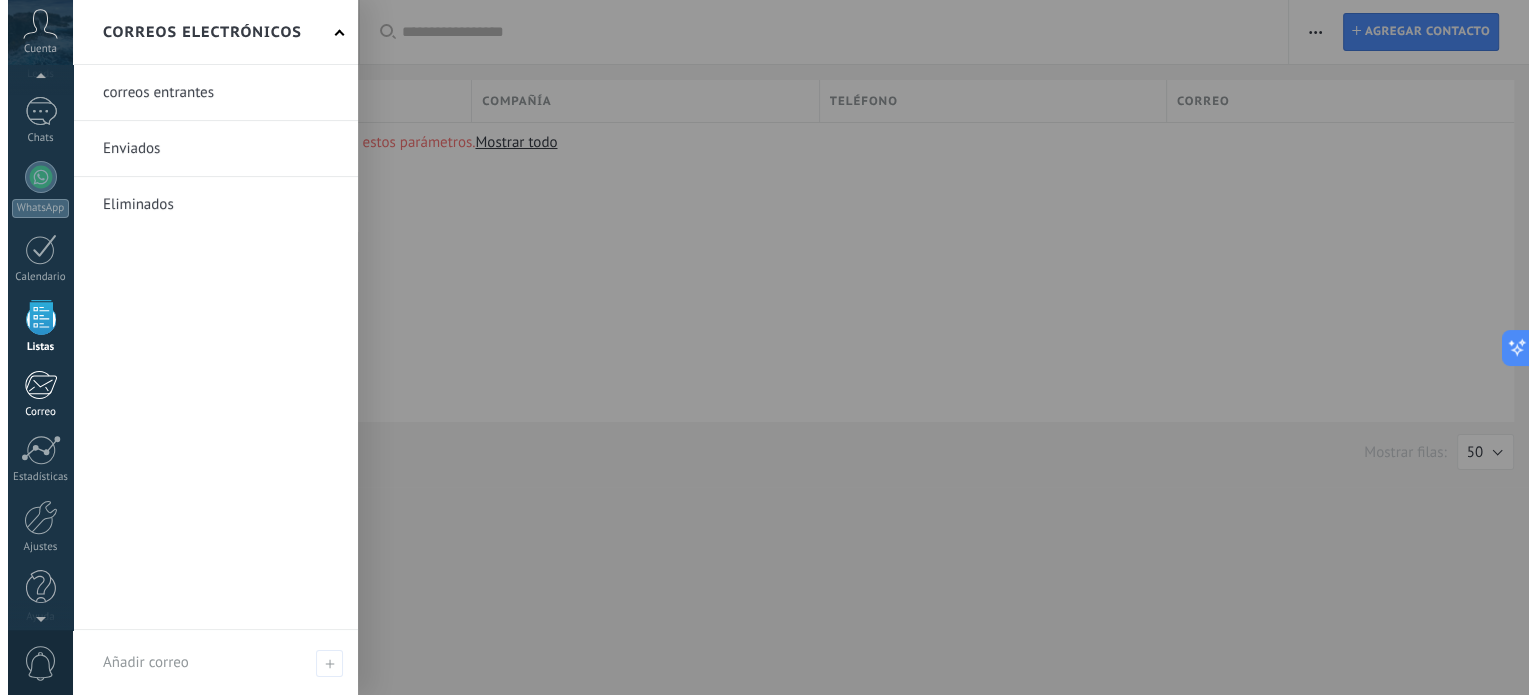 scroll, scrollTop: 0, scrollLeft: 0, axis: both 